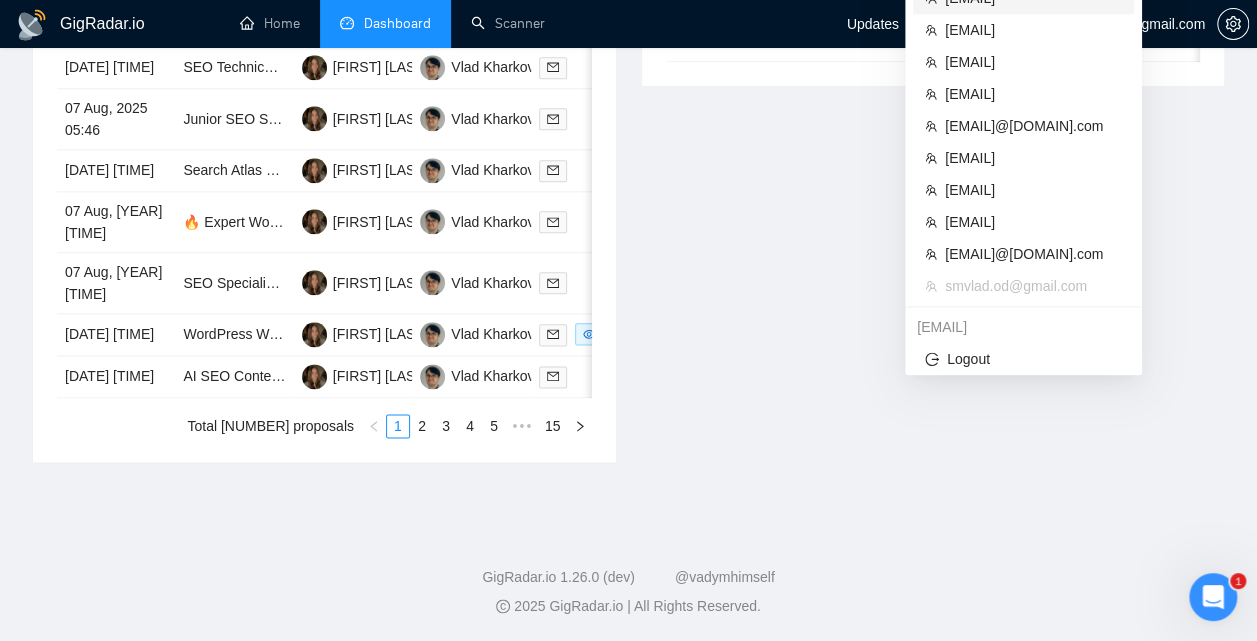 scroll, scrollTop: 1080, scrollLeft: 0, axis: vertical 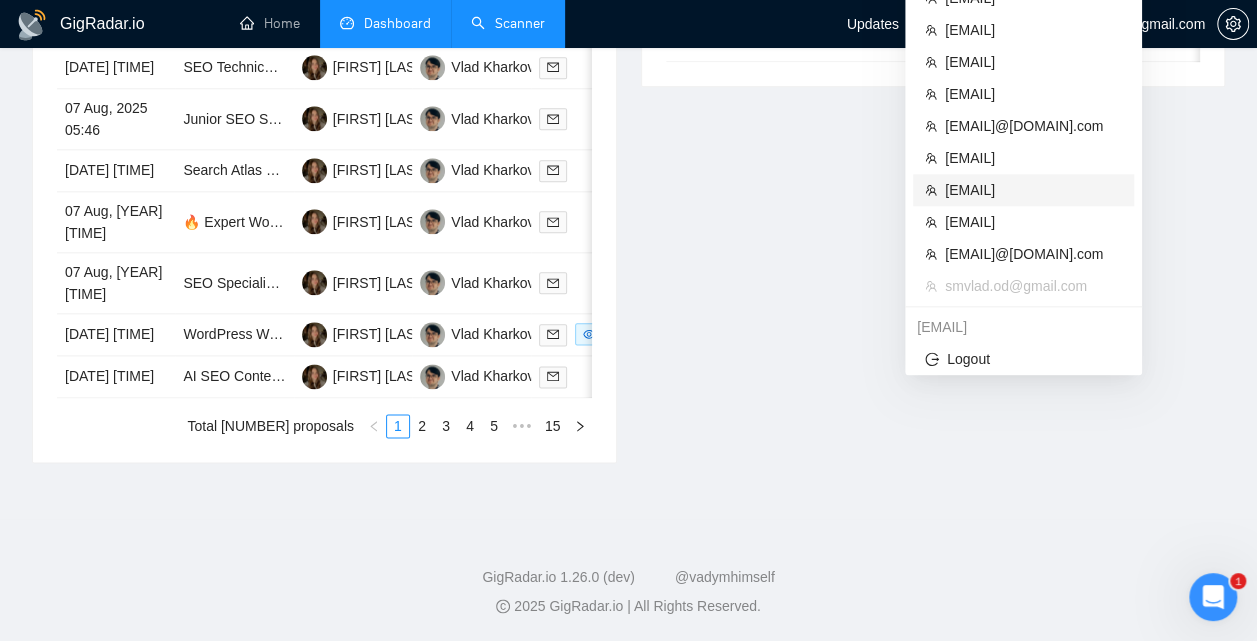 click on "[EMAIL]" at bounding box center [1033, 190] 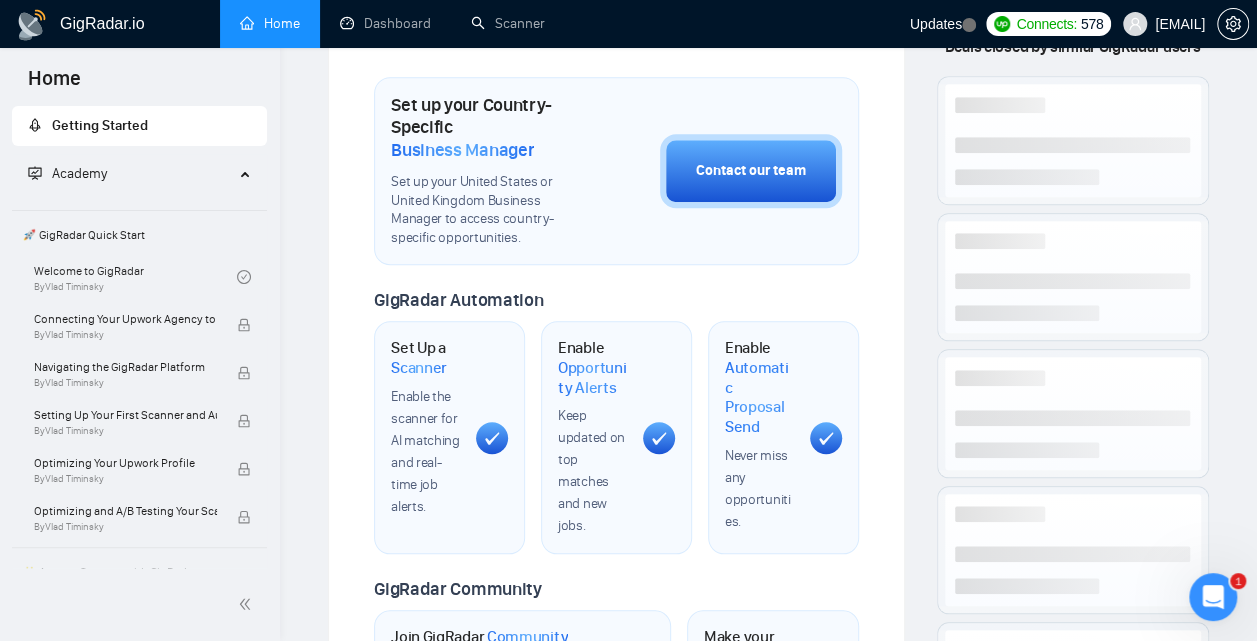 scroll, scrollTop: 0, scrollLeft: 0, axis: both 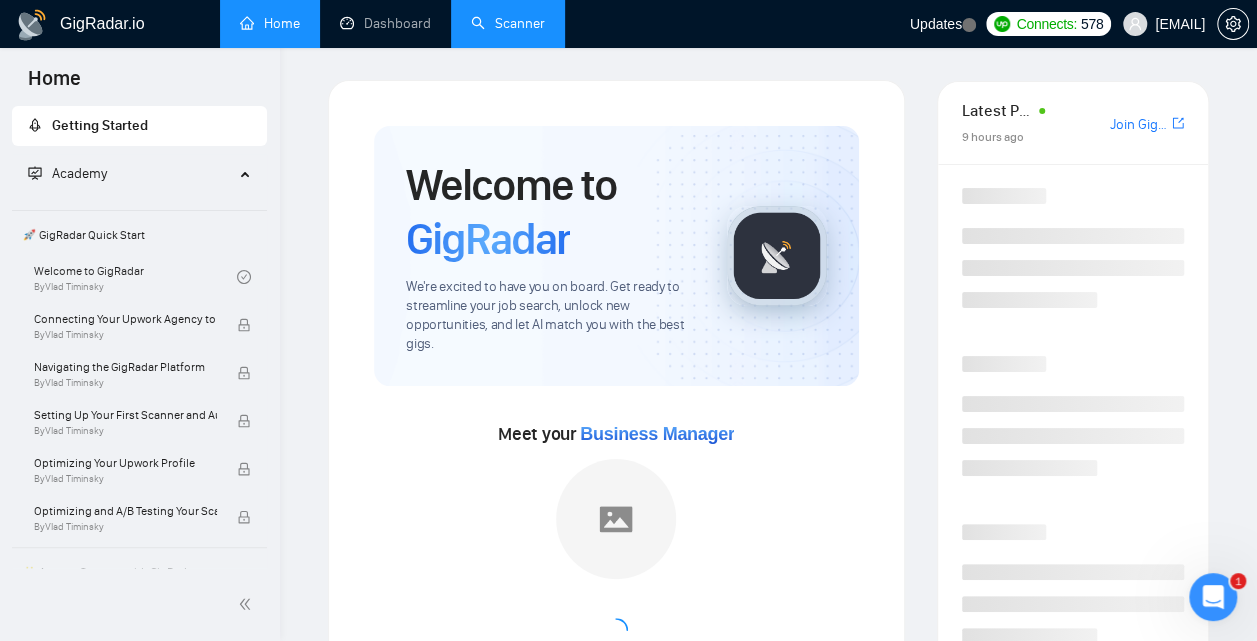 click on "Scanner" at bounding box center (508, 23) 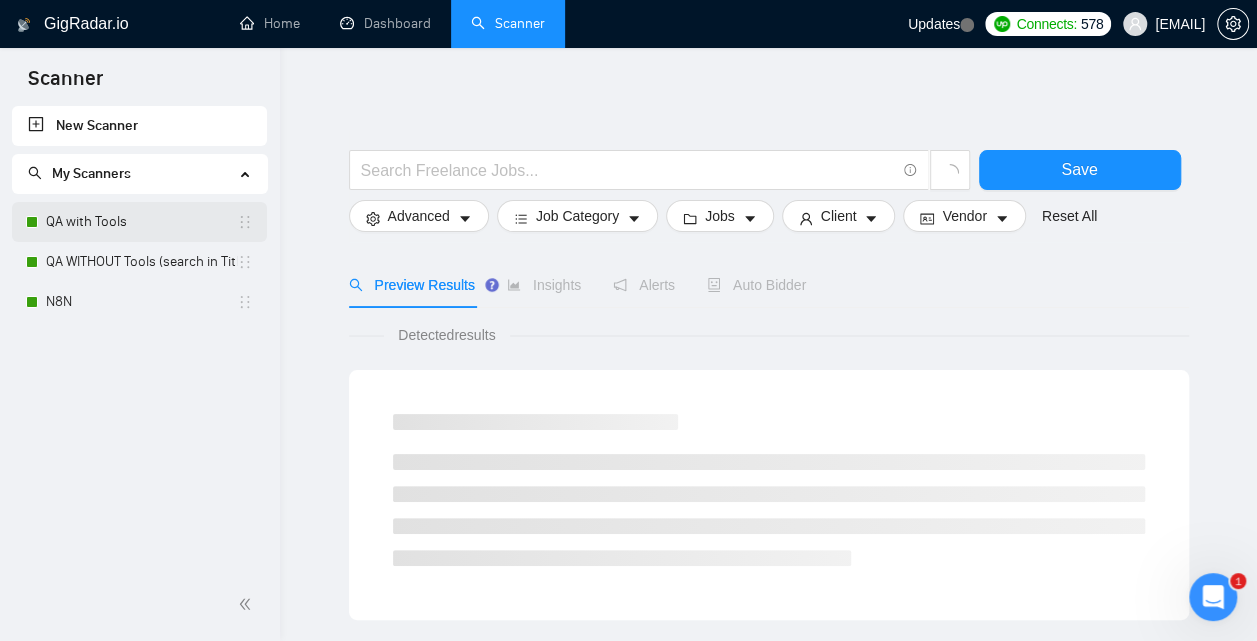click on "QA with Tools" at bounding box center (141, 222) 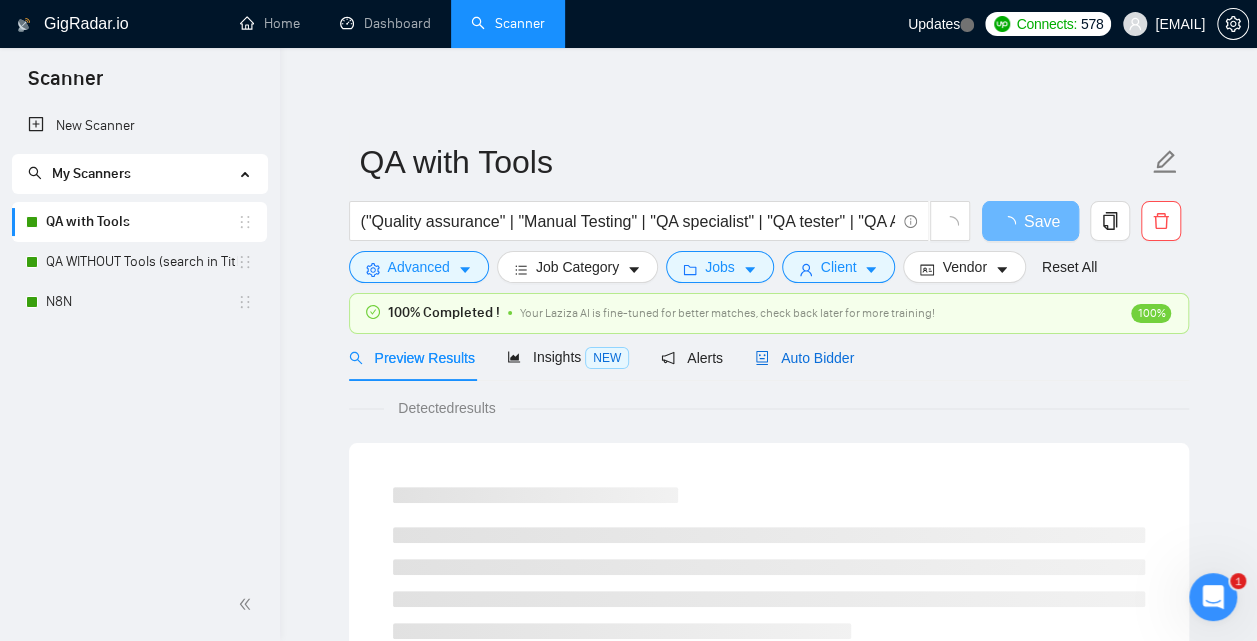 click on "Auto Bidder" at bounding box center (804, 358) 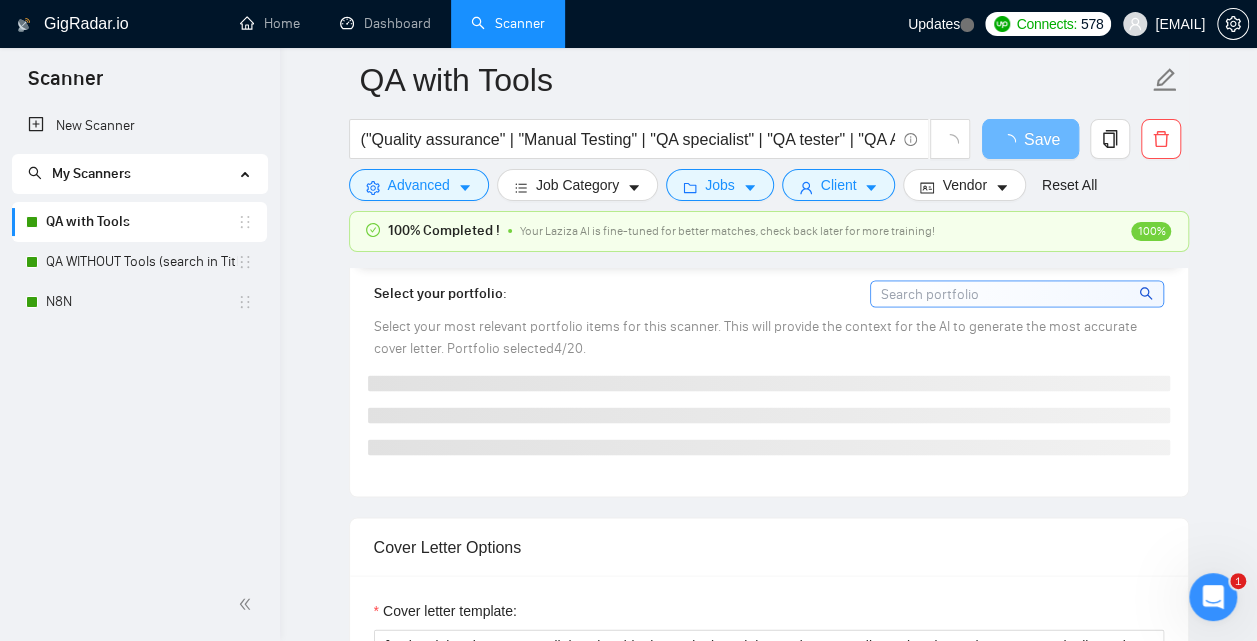 scroll, scrollTop: 2199, scrollLeft: 0, axis: vertical 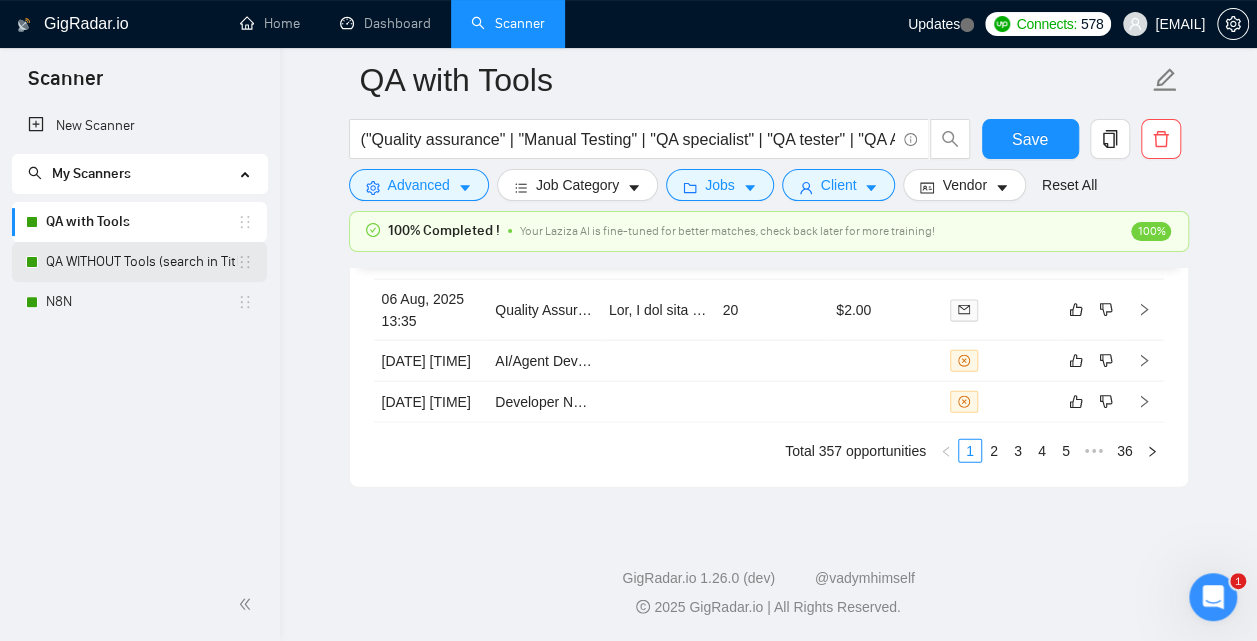 click on "QA WITHOUT Tools (search in Titles)" at bounding box center [141, 262] 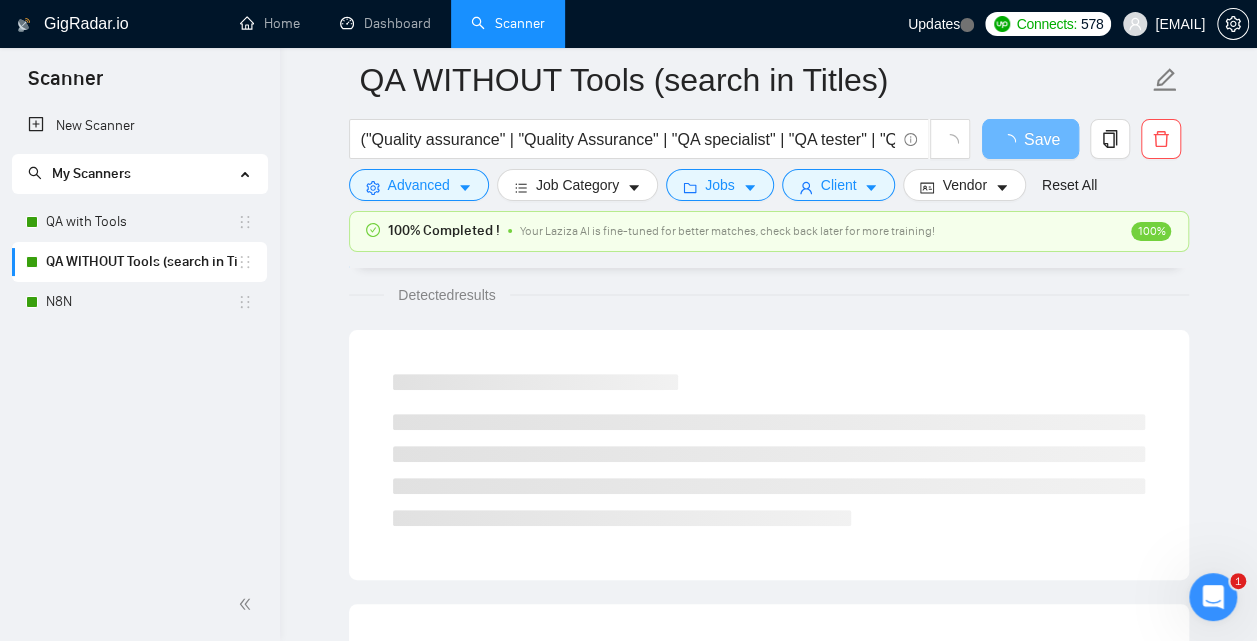 scroll, scrollTop: 0, scrollLeft: 0, axis: both 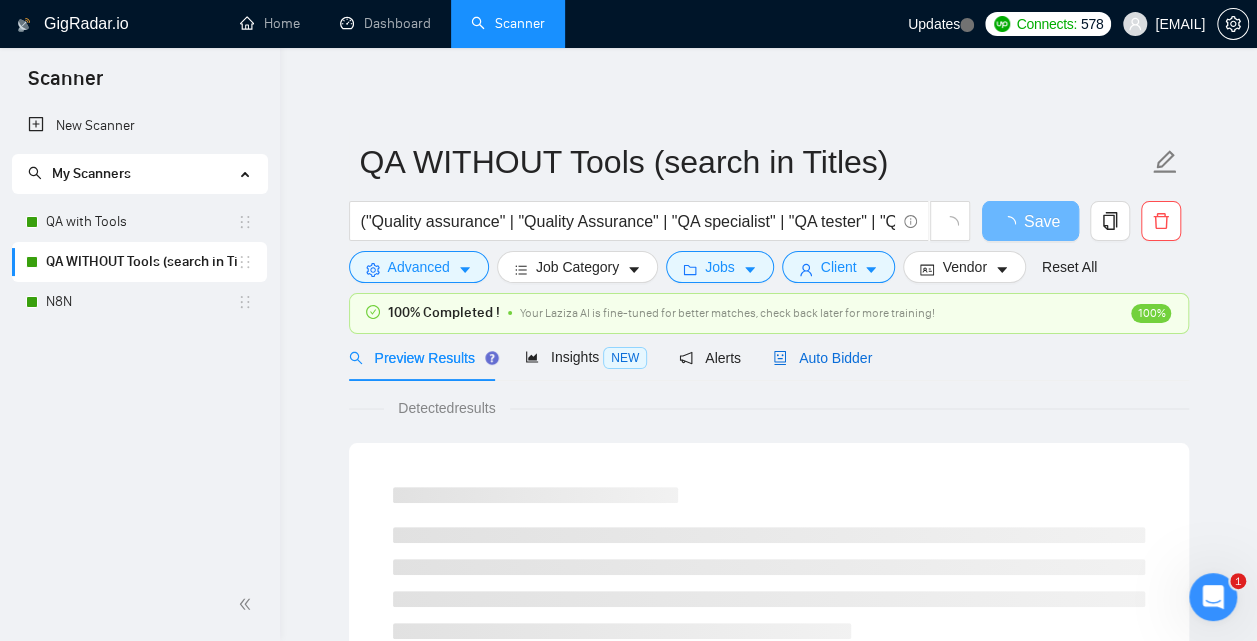 click on "Auto Bidder" at bounding box center (822, 358) 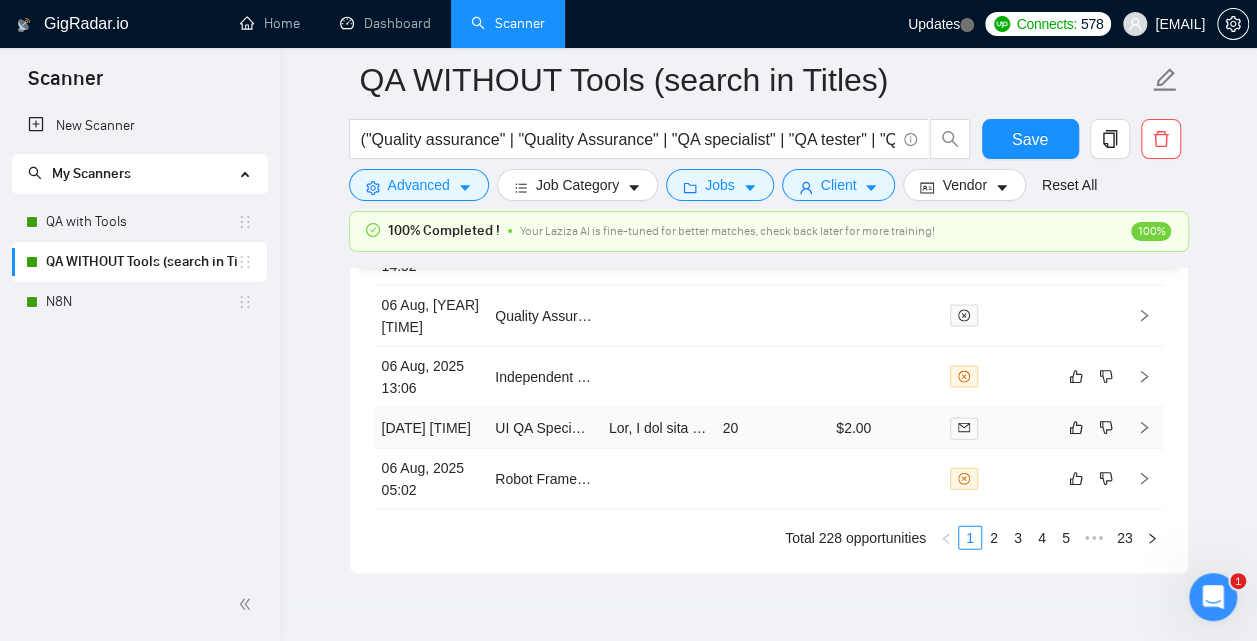 scroll, scrollTop: 5711, scrollLeft: 0, axis: vertical 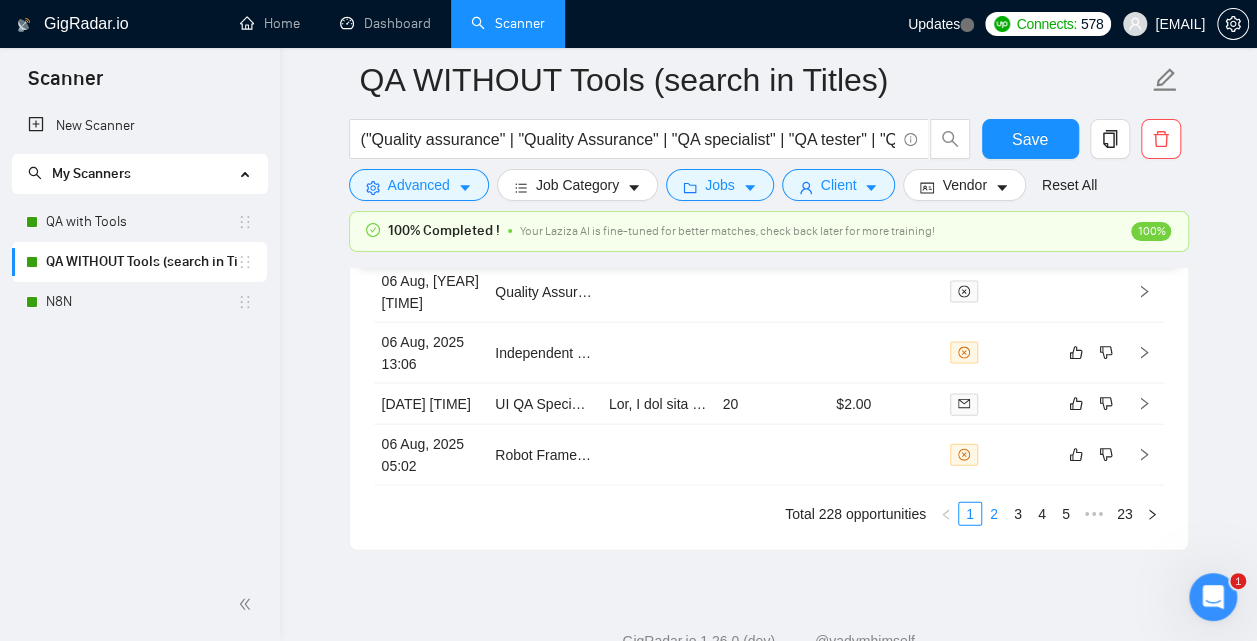 click on "2" at bounding box center [994, 514] 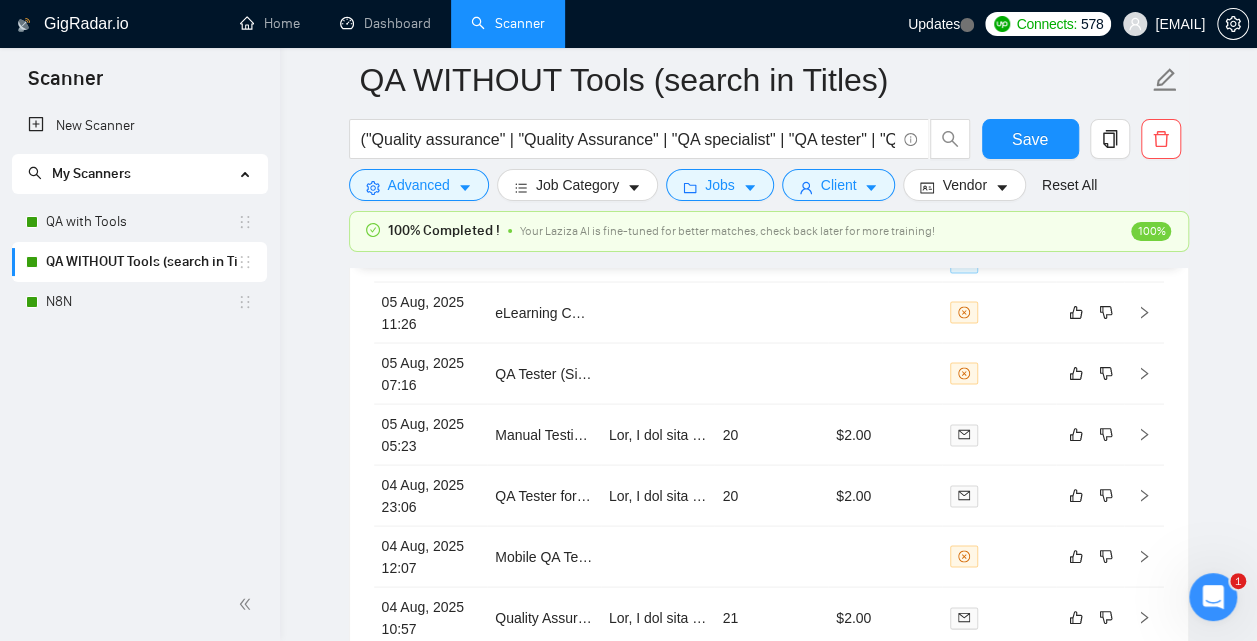 scroll, scrollTop: 5498, scrollLeft: 0, axis: vertical 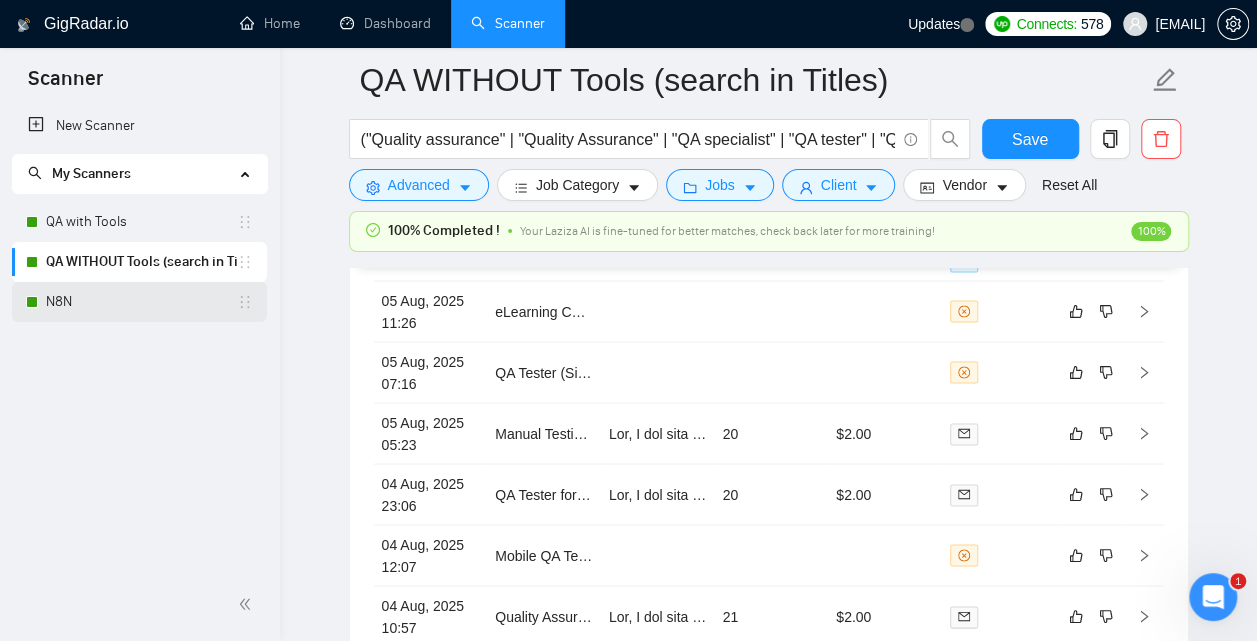 click on "N8N" at bounding box center (141, 302) 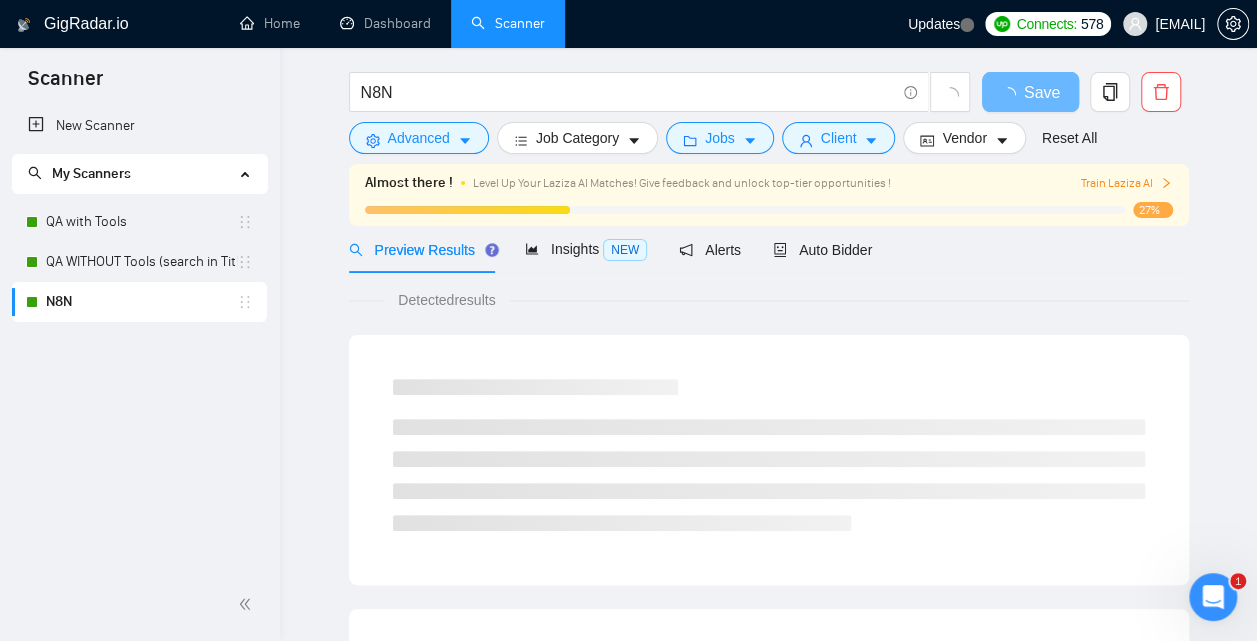 scroll, scrollTop: 0, scrollLeft: 0, axis: both 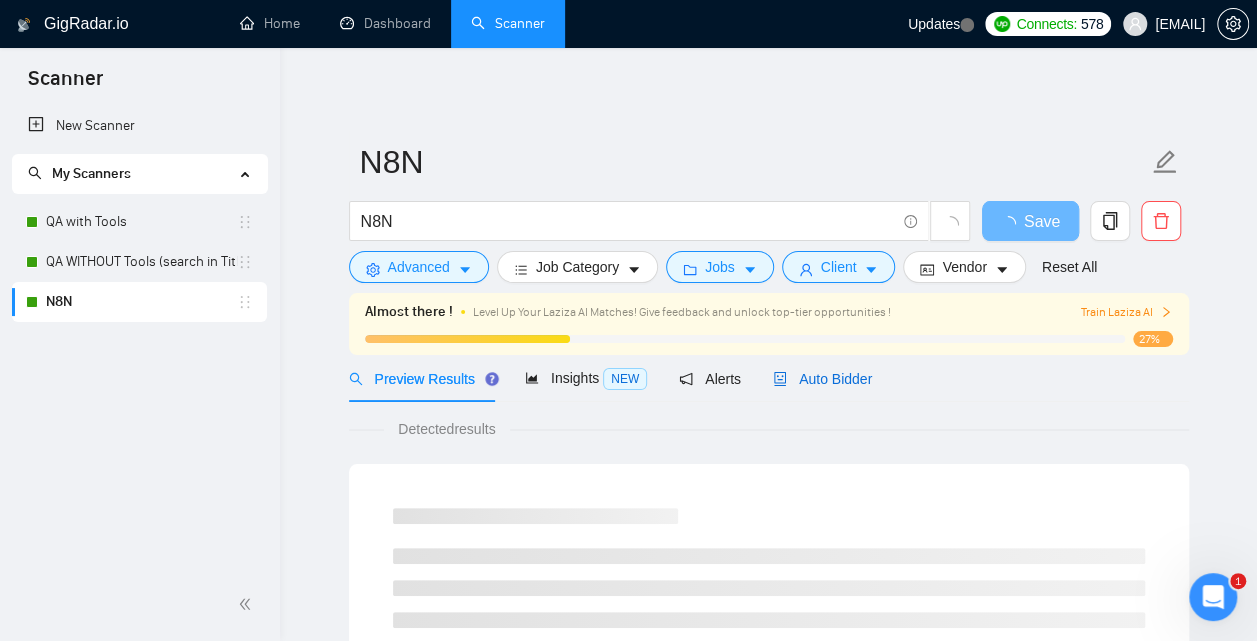 click on "Auto Bidder" at bounding box center (822, 379) 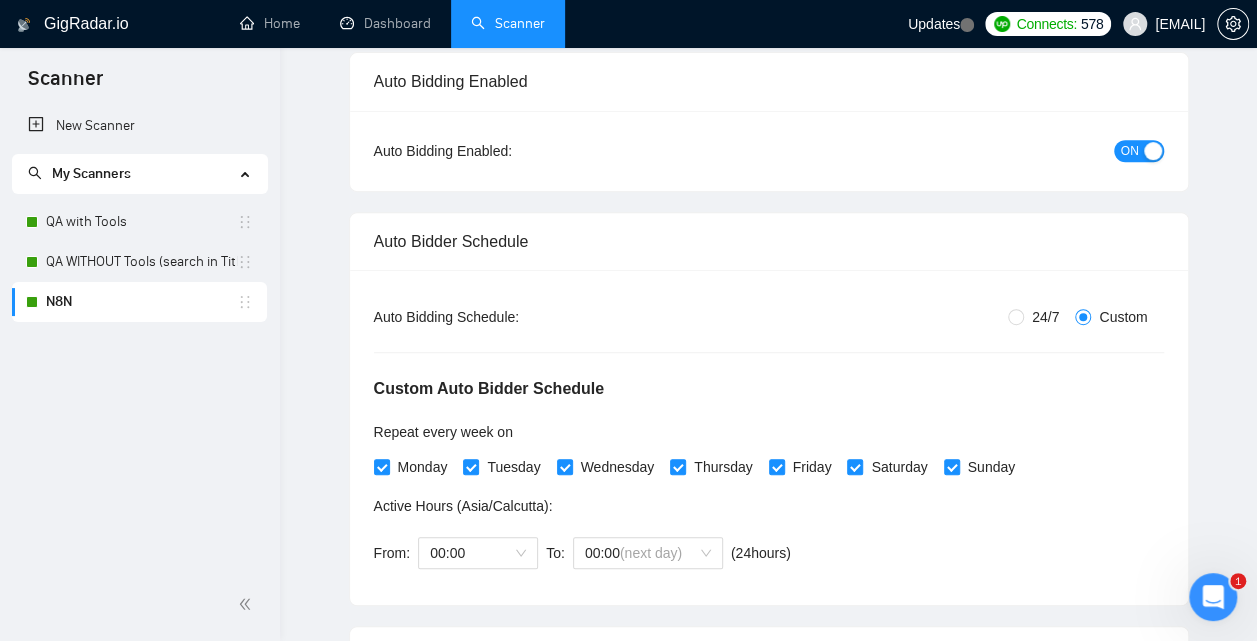 scroll, scrollTop: 0, scrollLeft: 0, axis: both 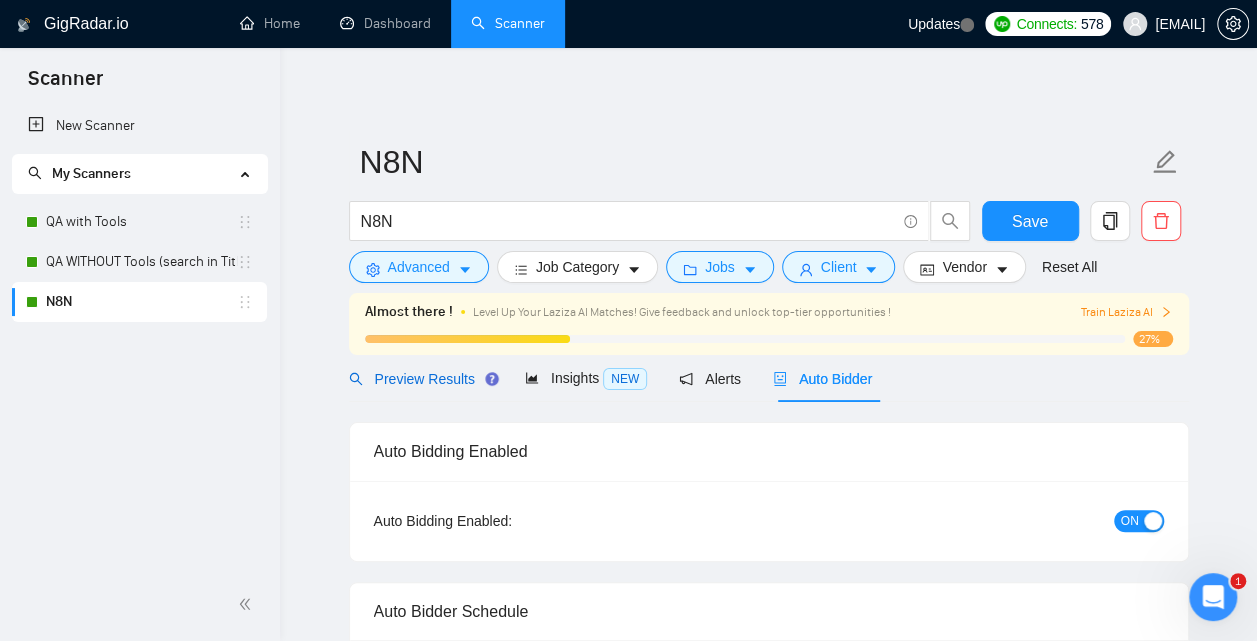 click on "Preview Results" at bounding box center (421, 379) 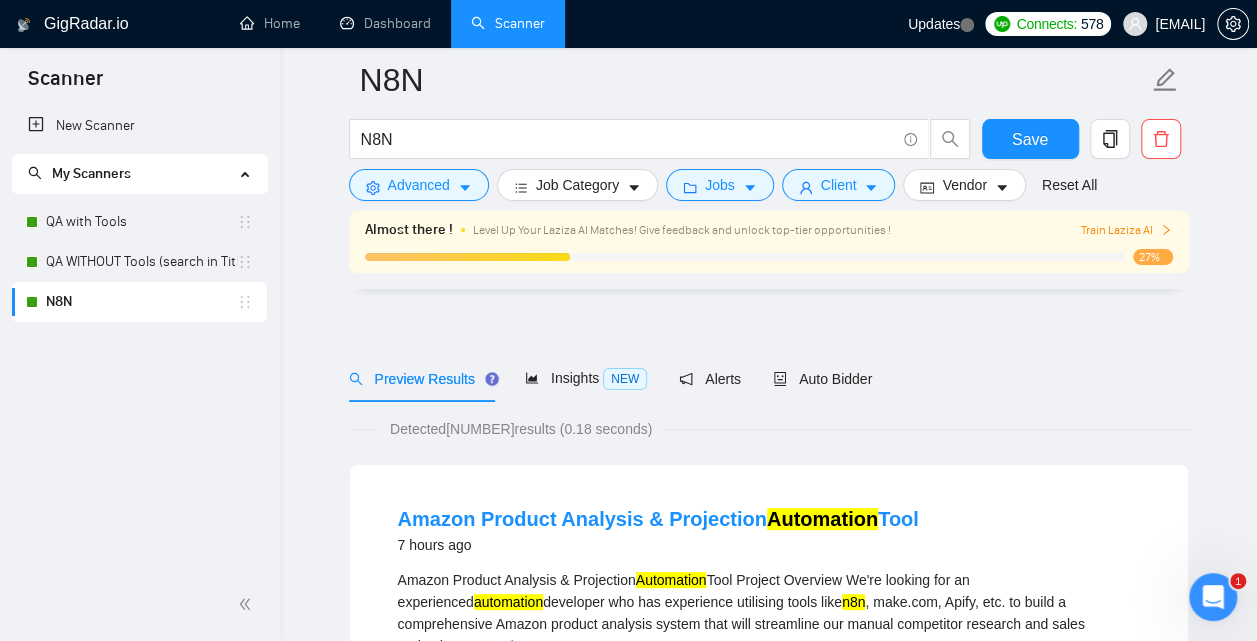 scroll, scrollTop: 279, scrollLeft: 0, axis: vertical 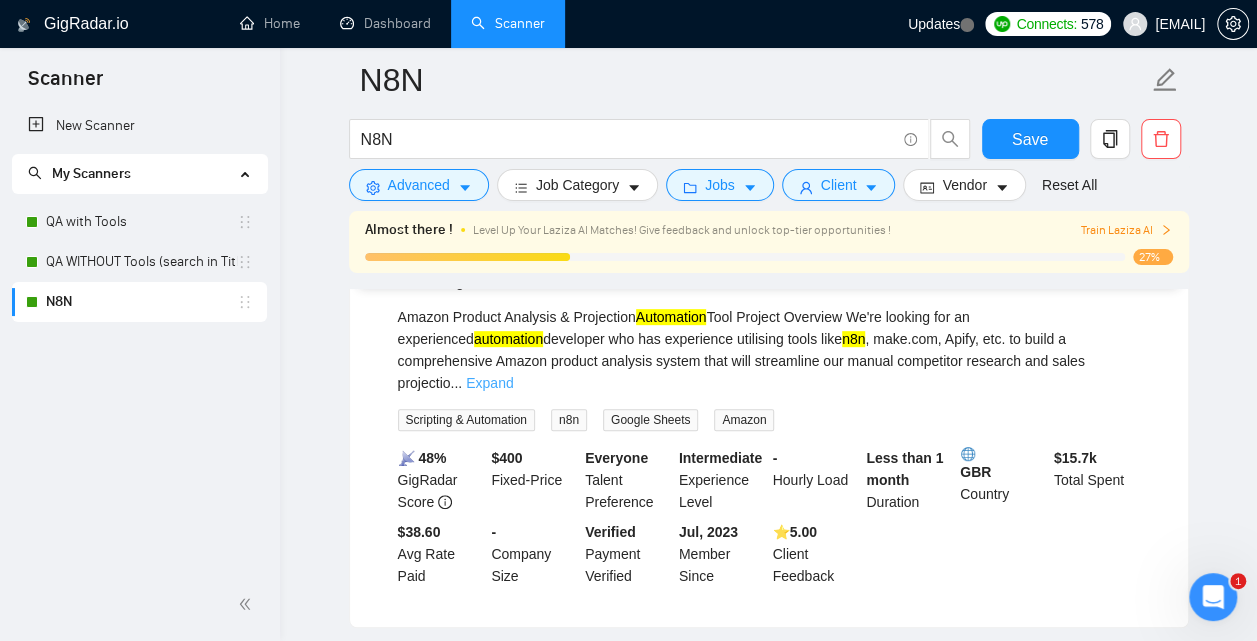 click on "Expand" at bounding box center (489, 383) 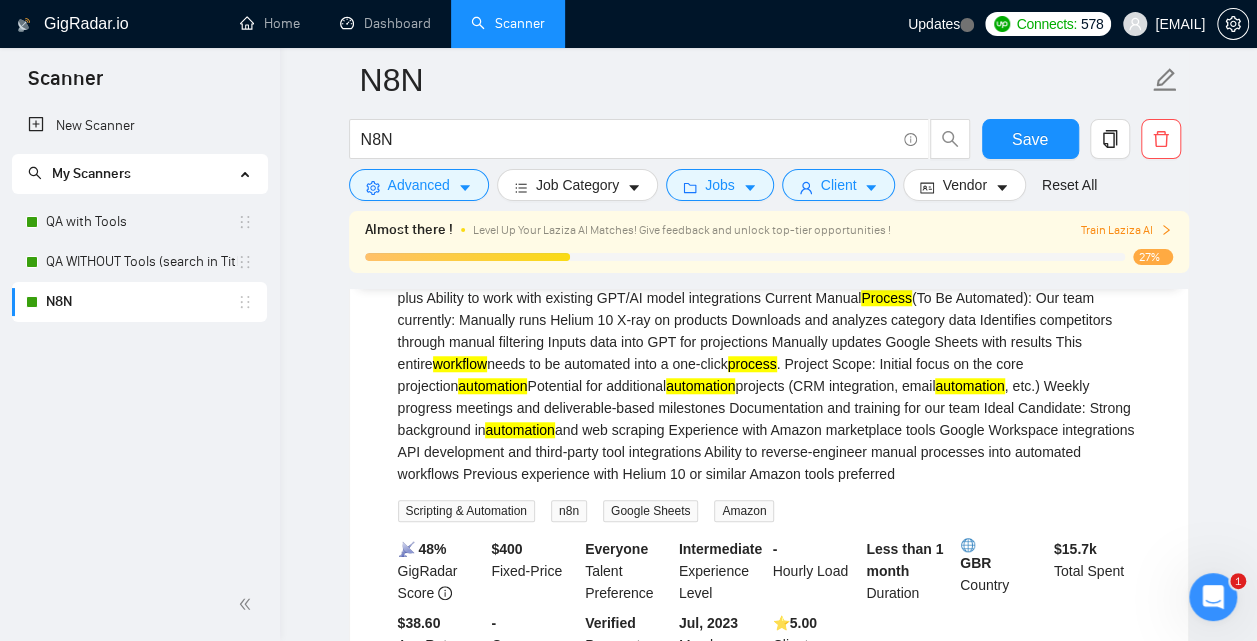 scroll, scrollTop: 632, scrollLeft: 0, axis: vertical 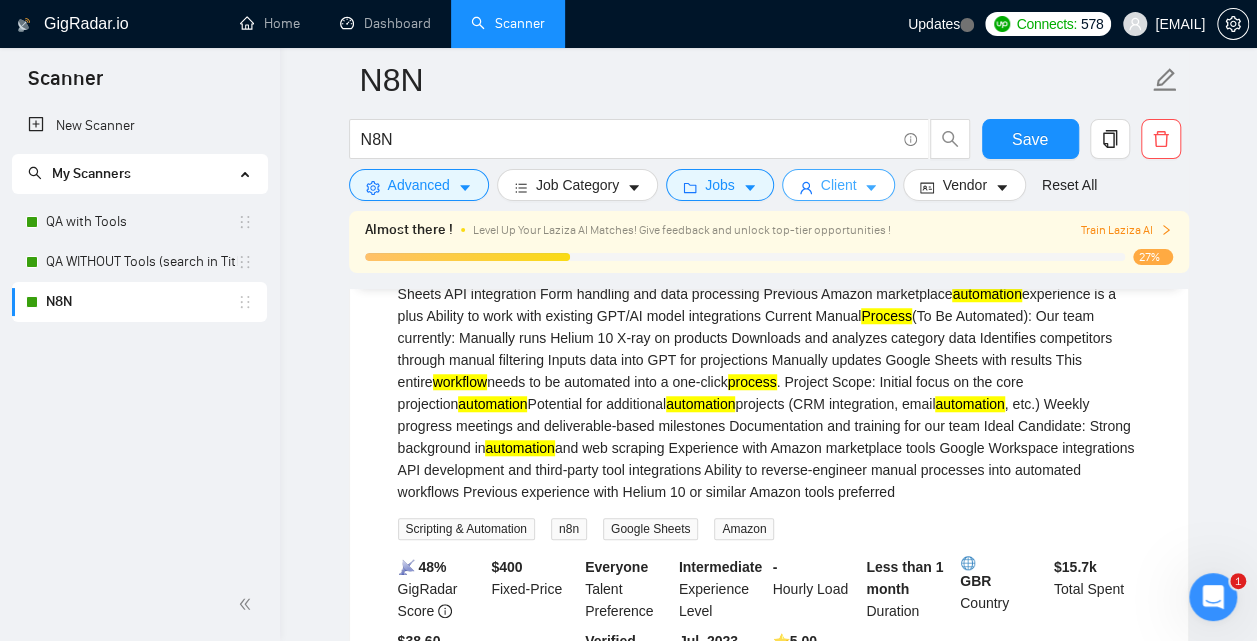 click on "Client" at bounding box center [839, 185] 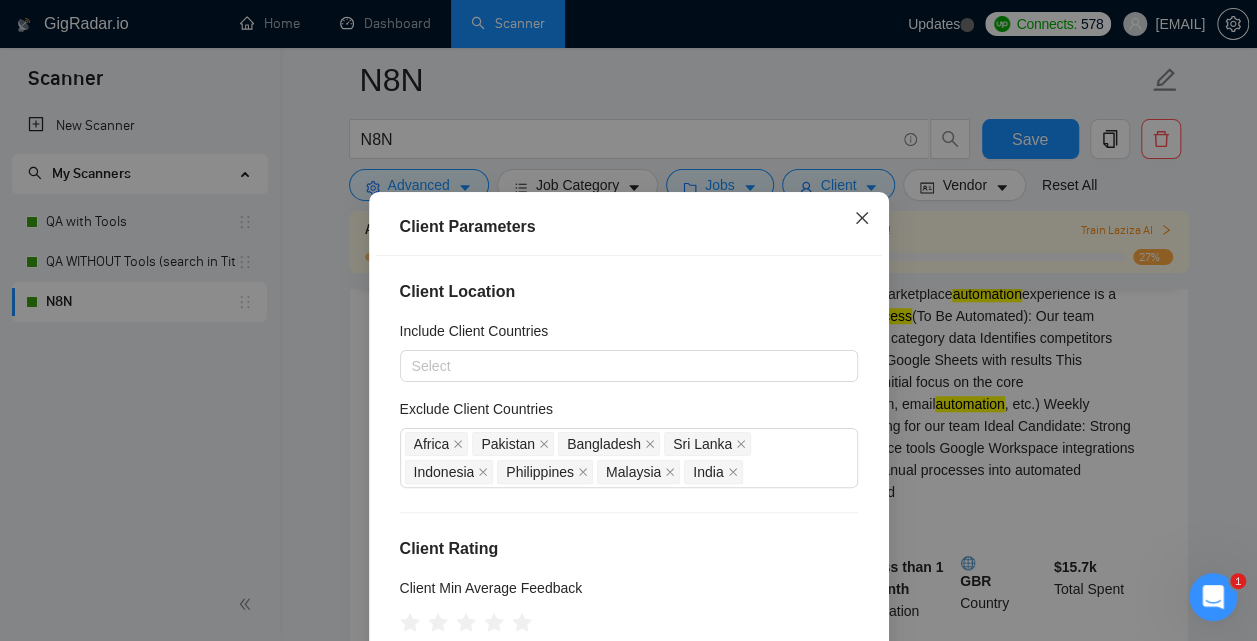 click 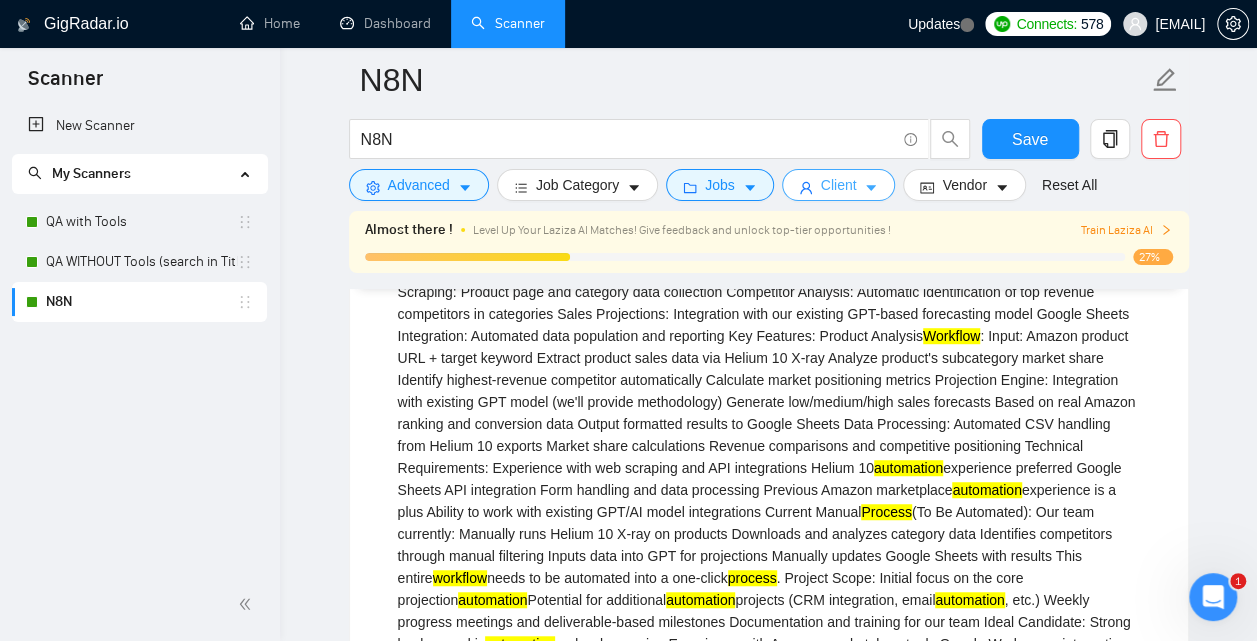 scroll, scrollTop: 408, scrollLeft: 0, axis: vertical 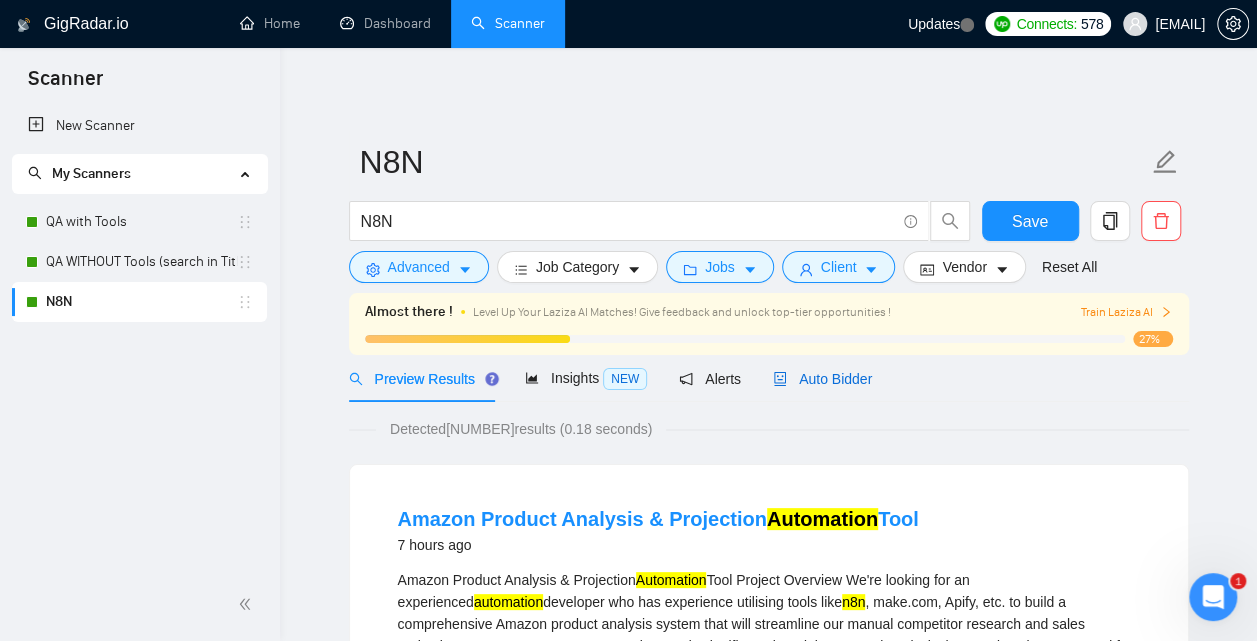 click on "Auto Bidder" at bounding box center (822, 379) 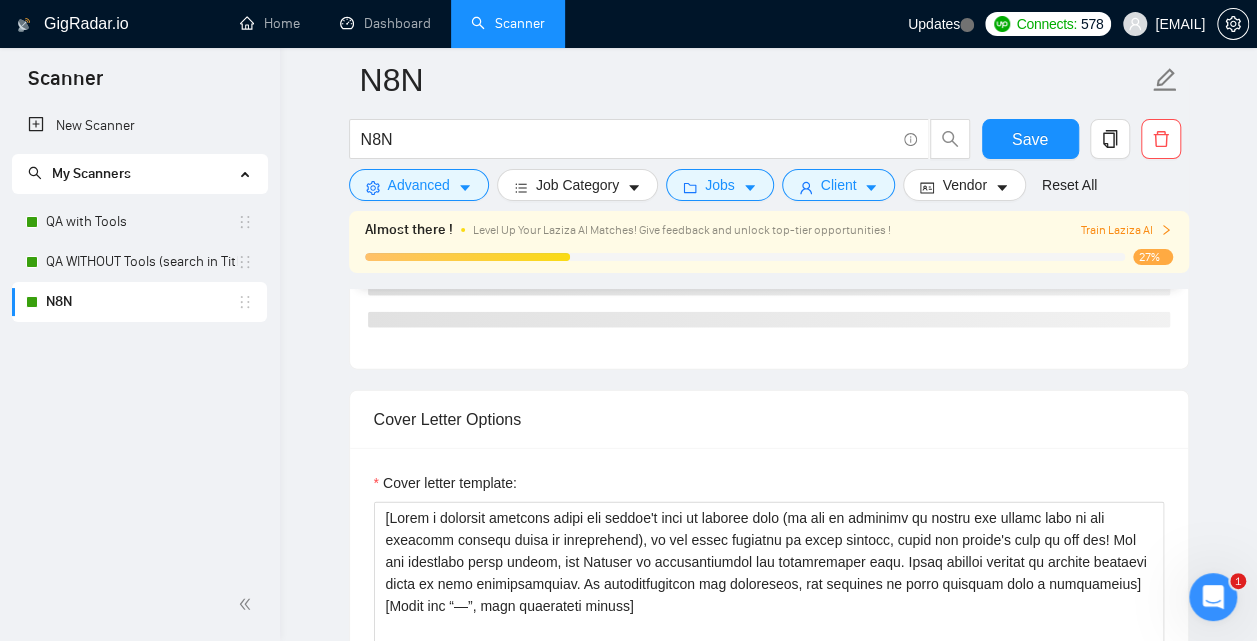 type 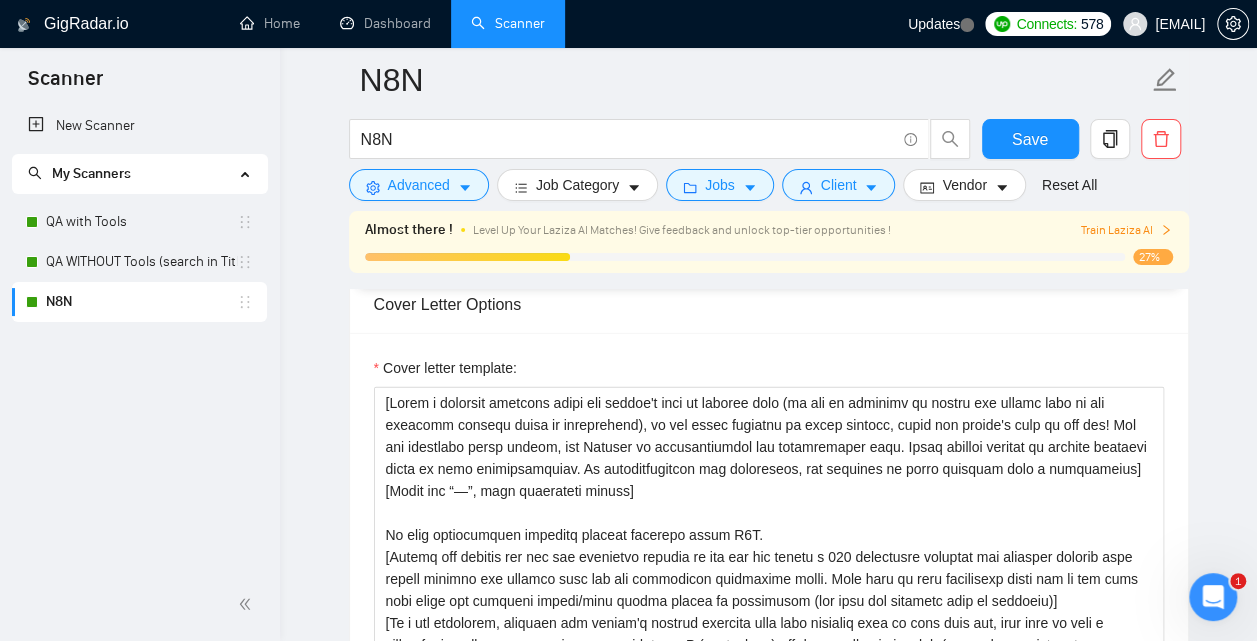 scroll, scrollTop: 22, scrollLeft: 0, axis: vertical 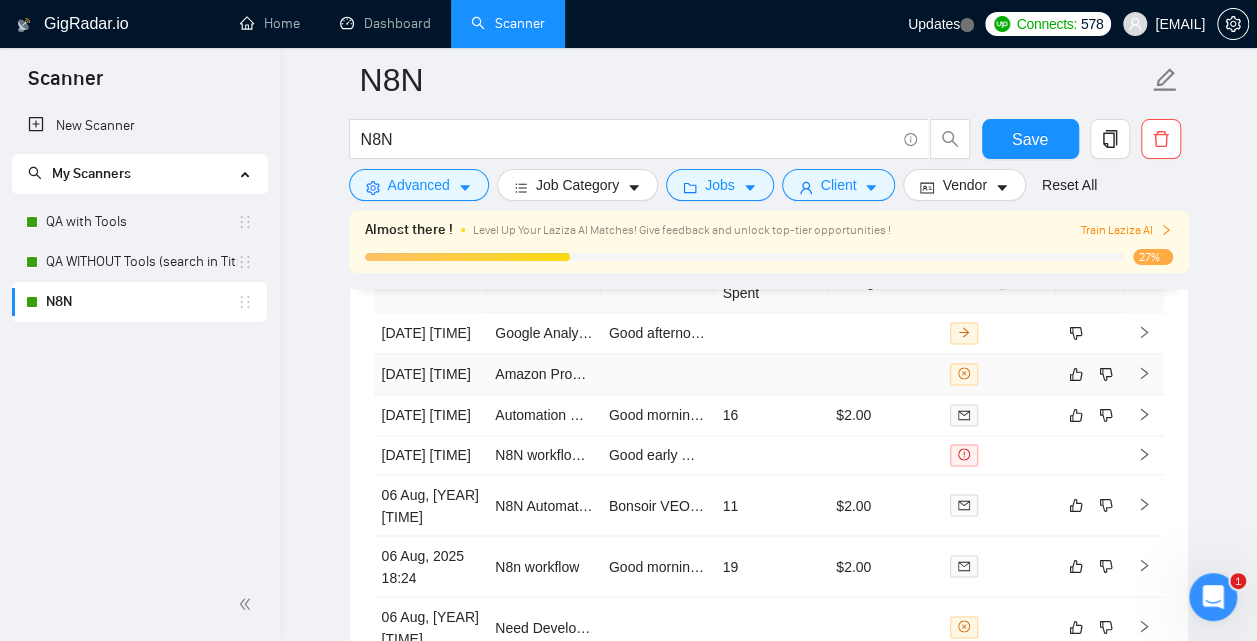click at bounding box center (771, 374) 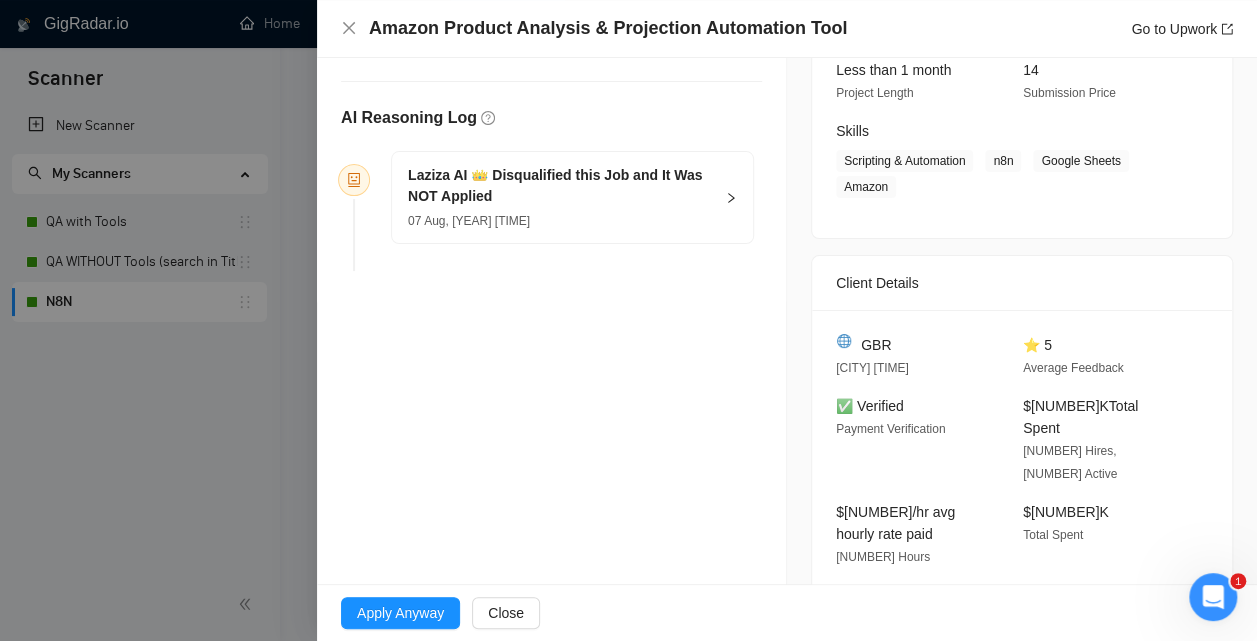 scroll, scrollTop: 0, scrollLeft: 0, axis: both 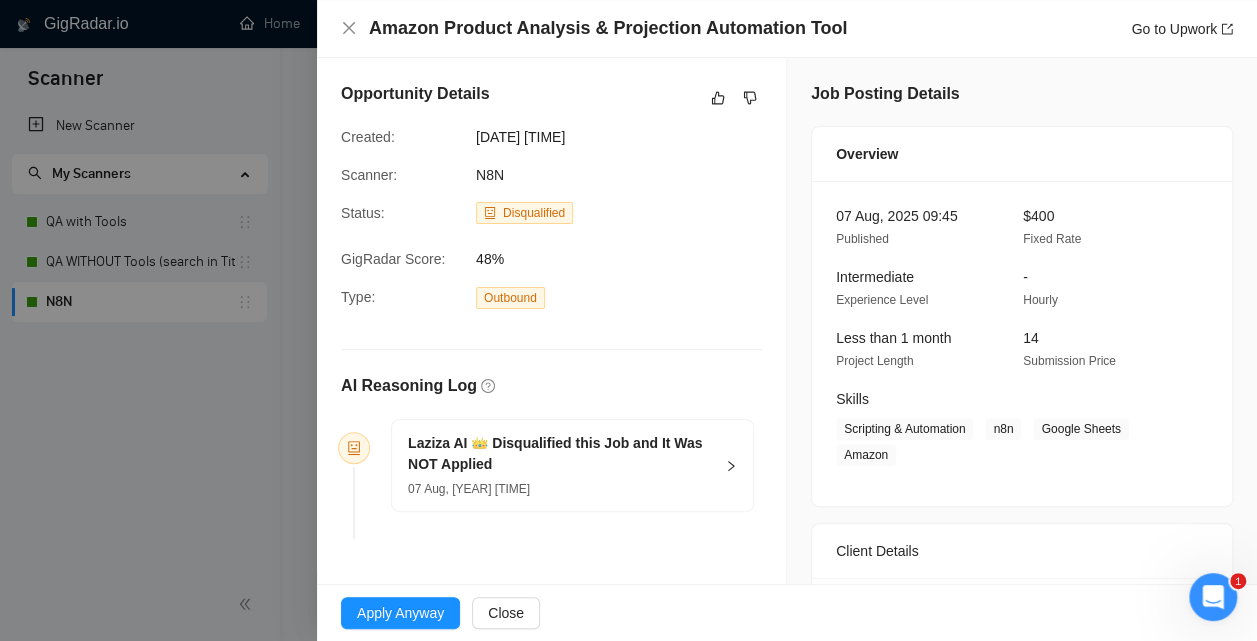 click 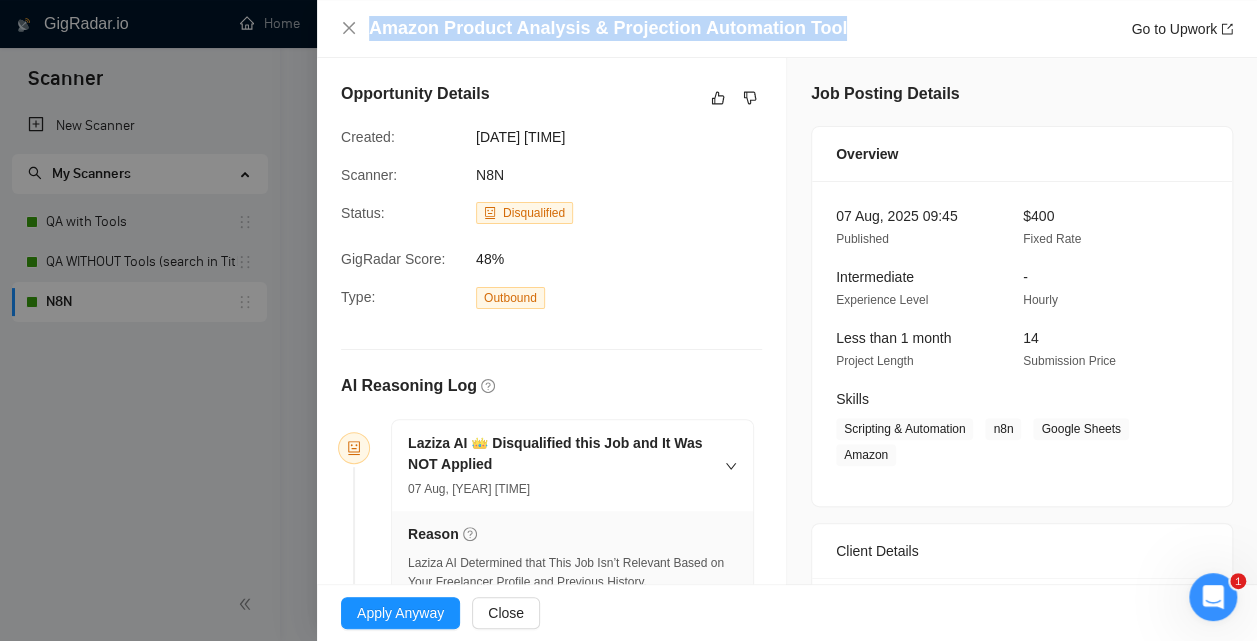 drag, startPoint x: 845, startPoint y: 22, endPoint x: 371, endPoint y: 31, distance: 474.08545 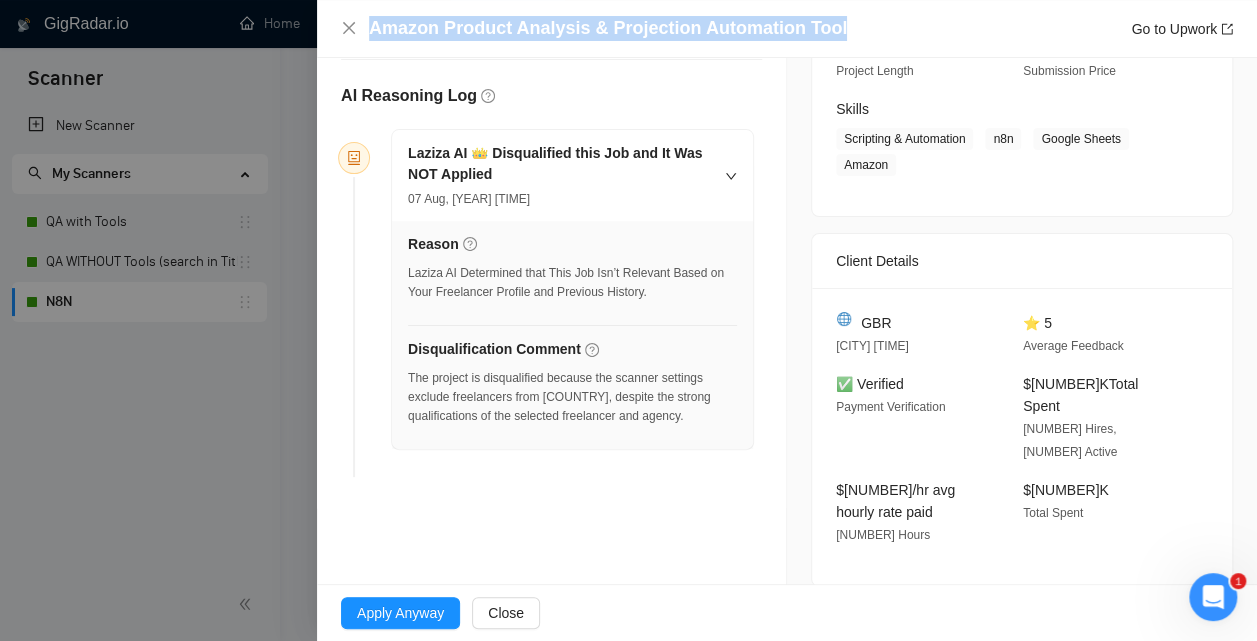 scroll, scrollTop: 293, scrollLeft: 0, axis: vertical 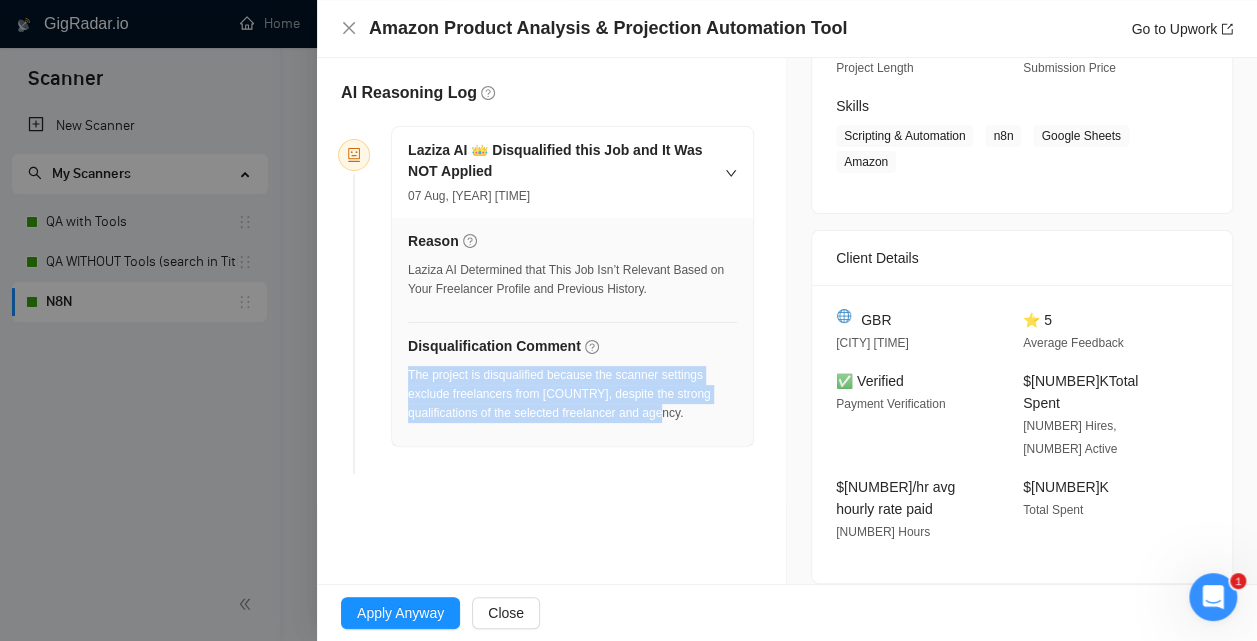 drag, startPoint x: 708, startPoint y: 415, endPoint x: 403, endPoint y: 376, distance: 307.48334 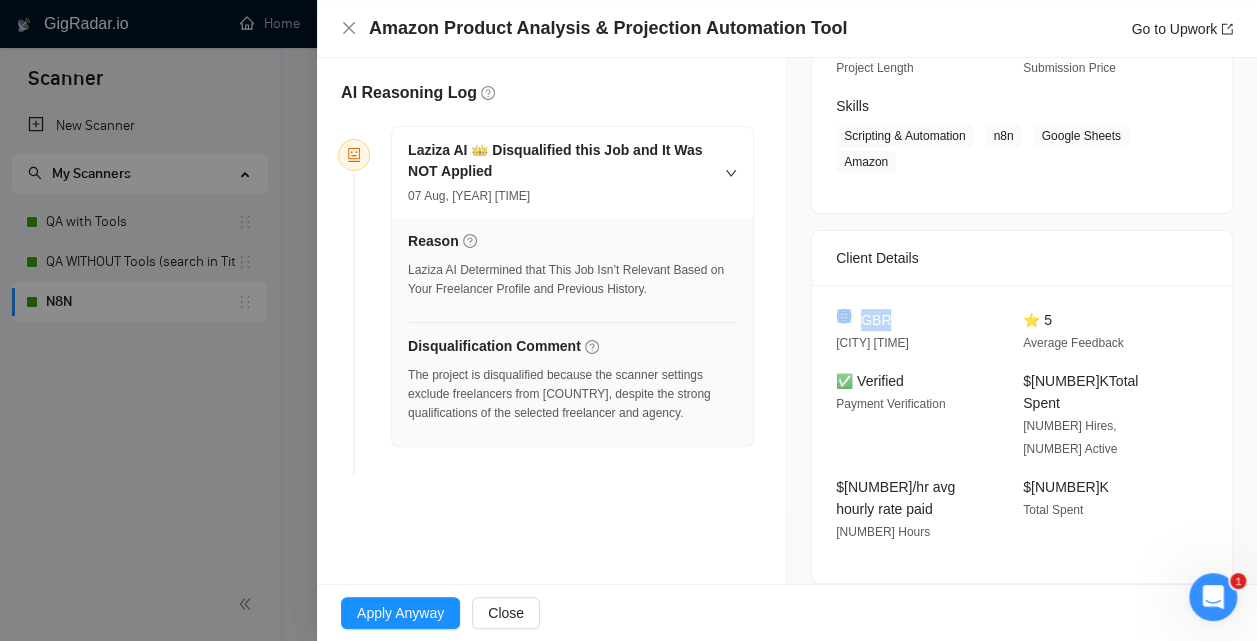 drag, startPoint x: 899, startPoint y: 319, endPoint x: 858, endPoint y: 319, distance: 41 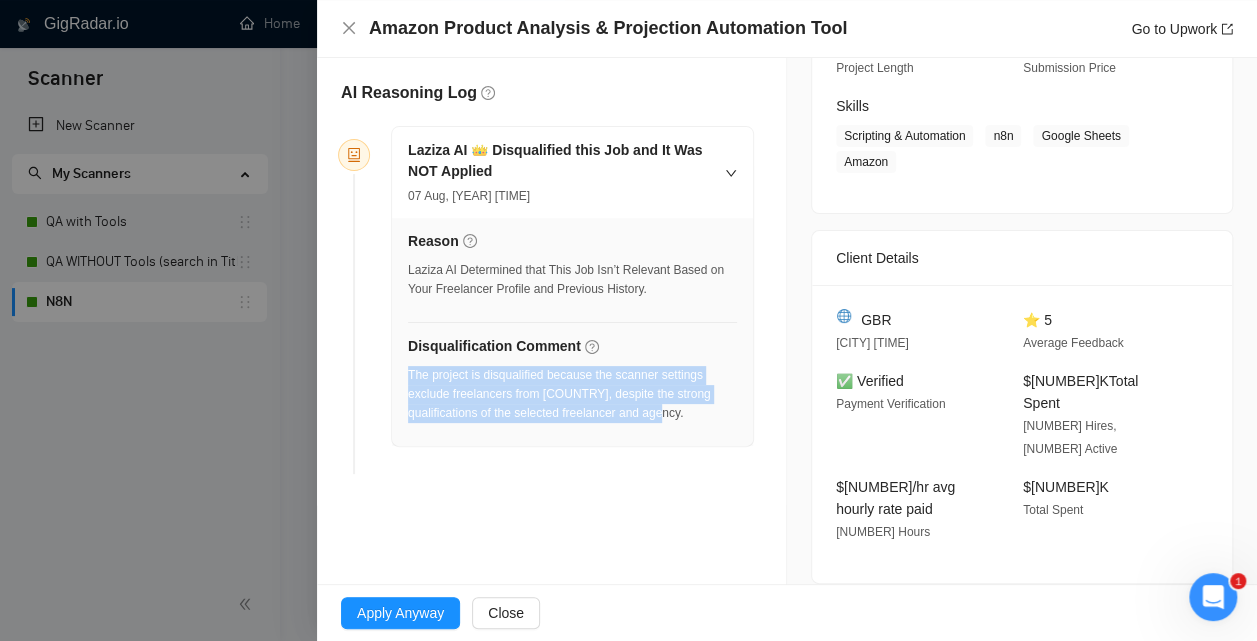 drag, startPoint x: 719, startPoint y: 405, endPoint x: 399, endPoint y: 373, distance: 321.596 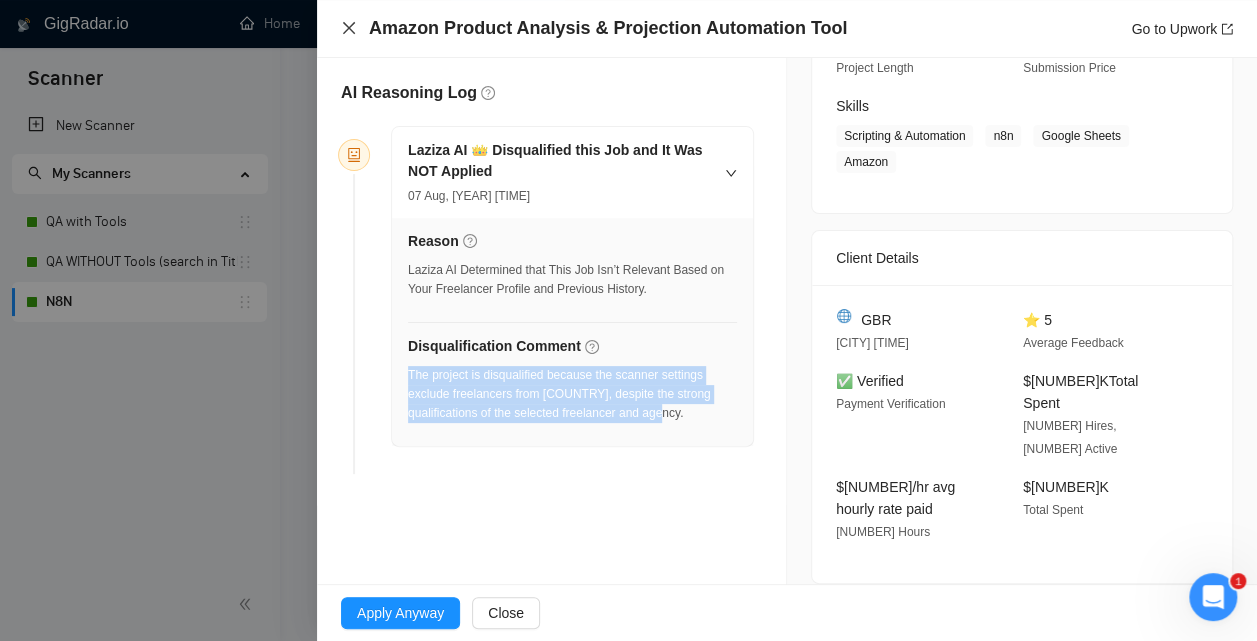 click 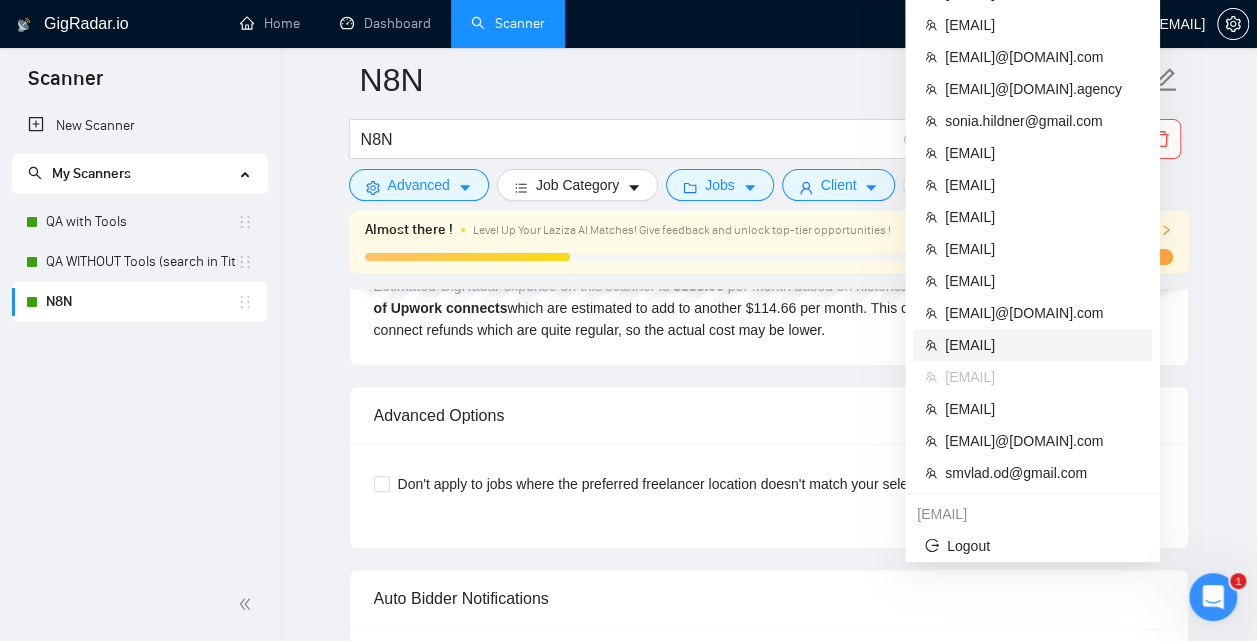 scroll, scrollTop: 4602, scrollLeft: 0, axis: vertical 